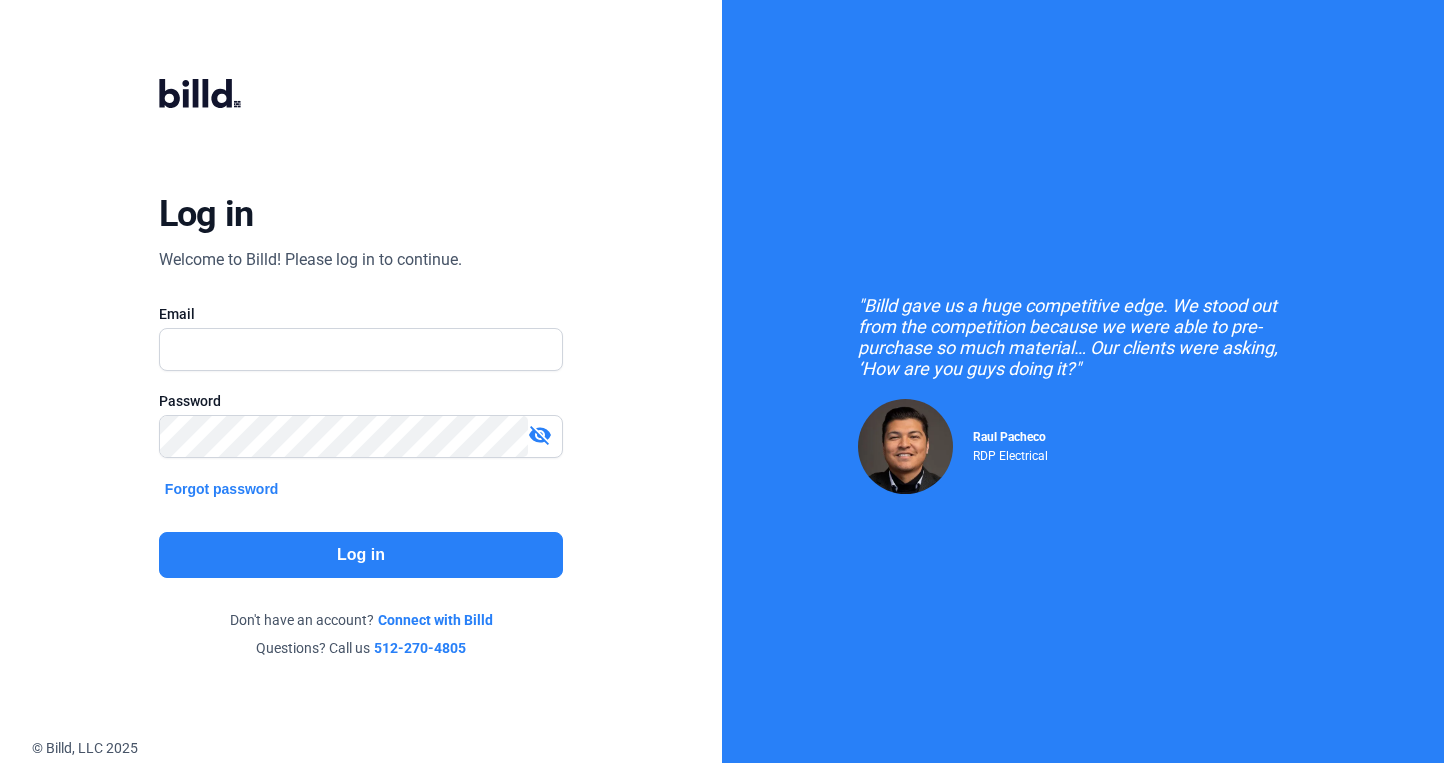 scroll, scrollTop: 0, scrollLeft: 0, axis: both 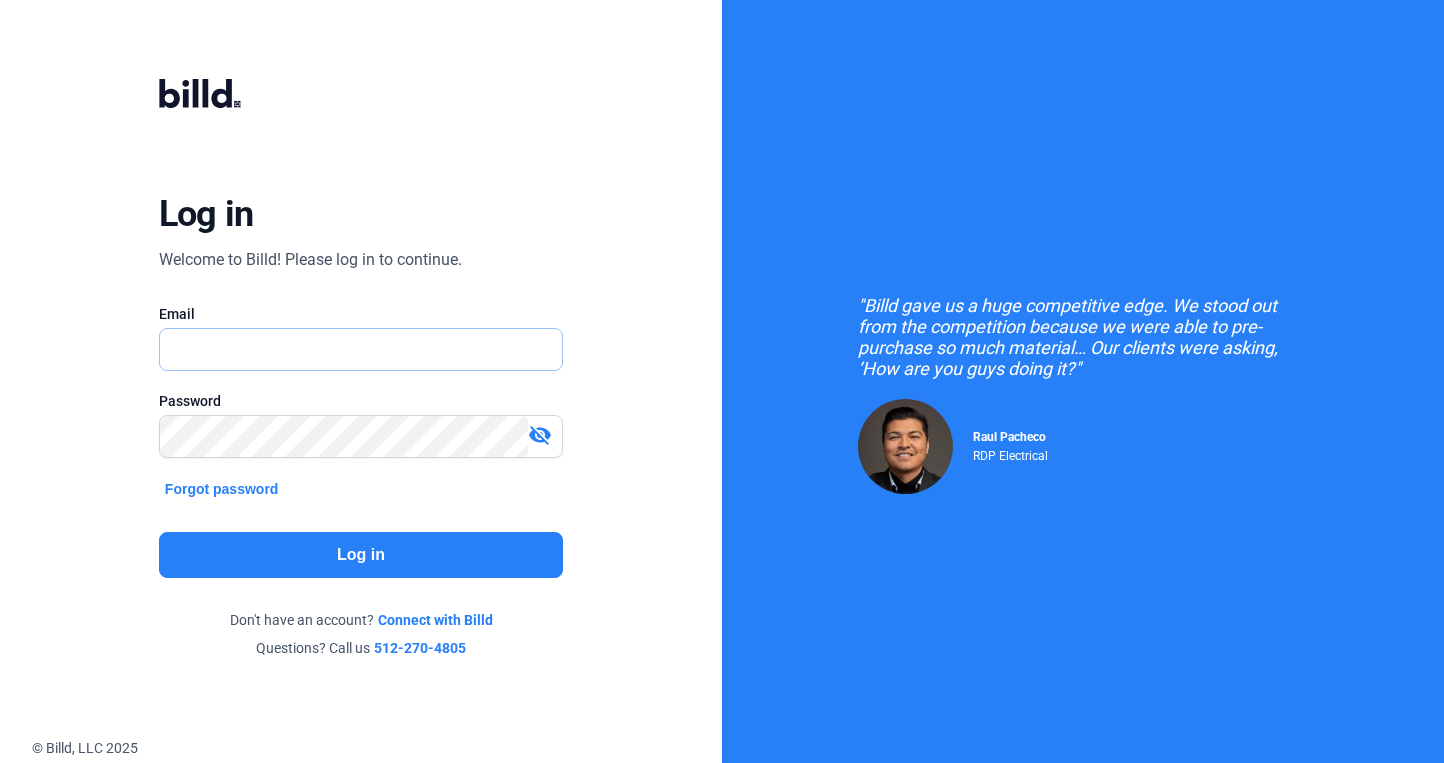 type on "[EMAIL]" 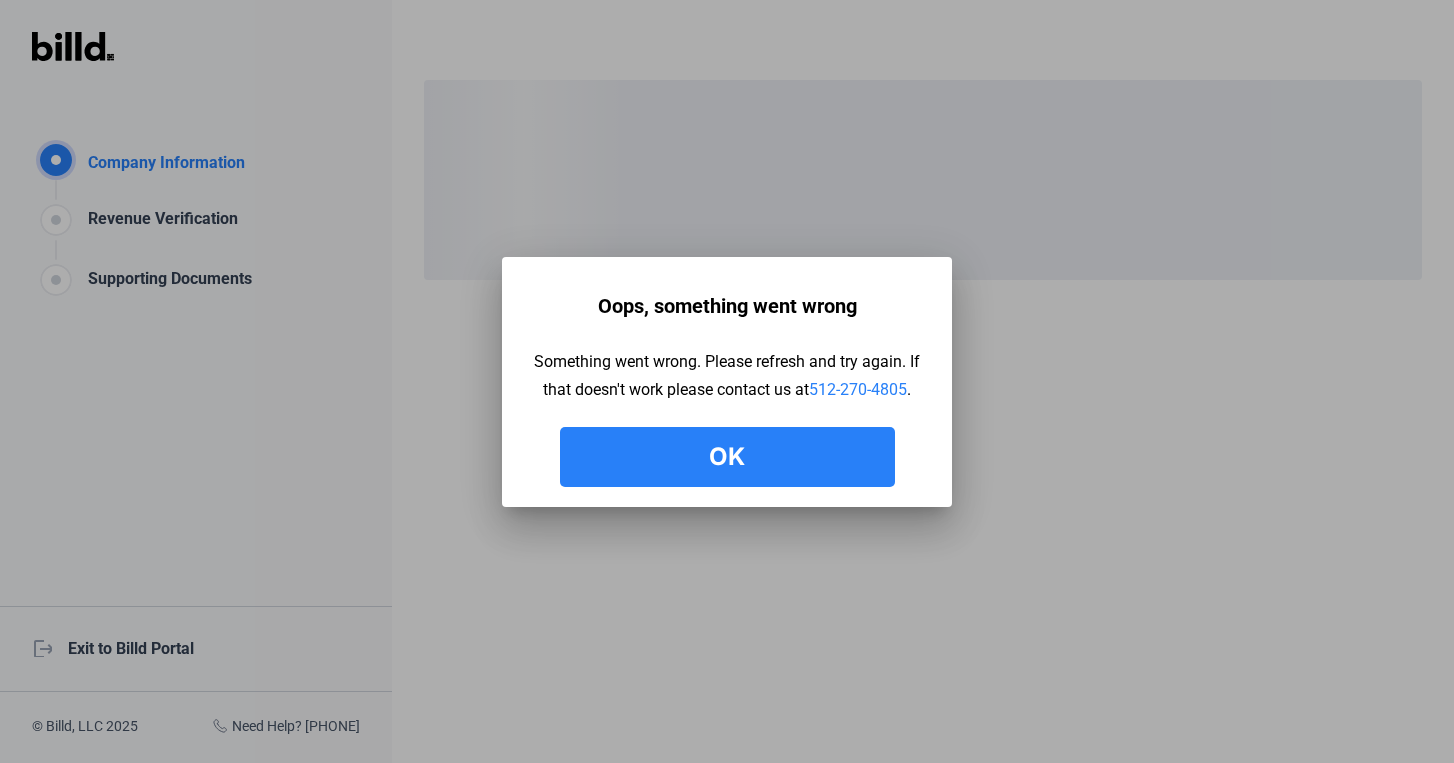 click on "Ok" at bounding box center (727, 457) 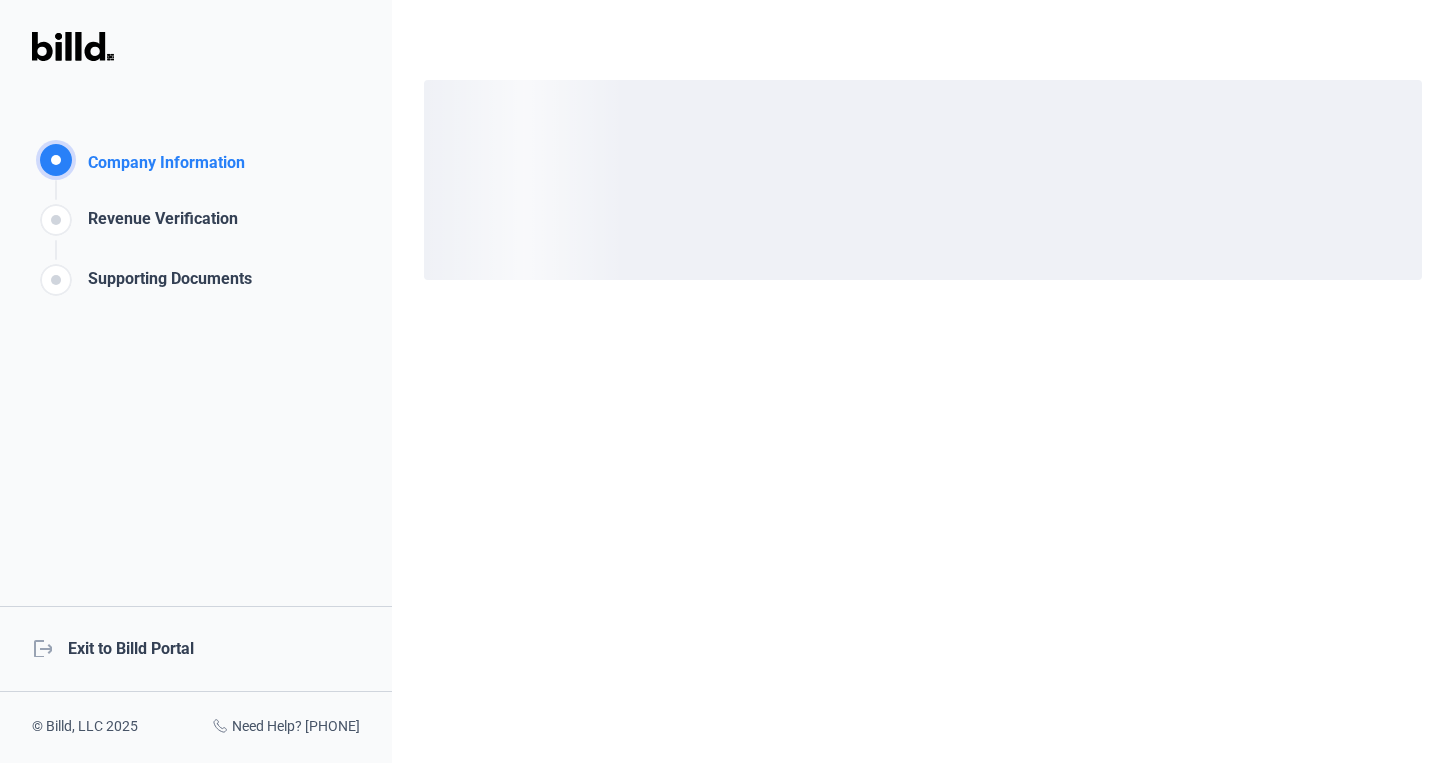 click on "logout  Exit to Billd Portal" 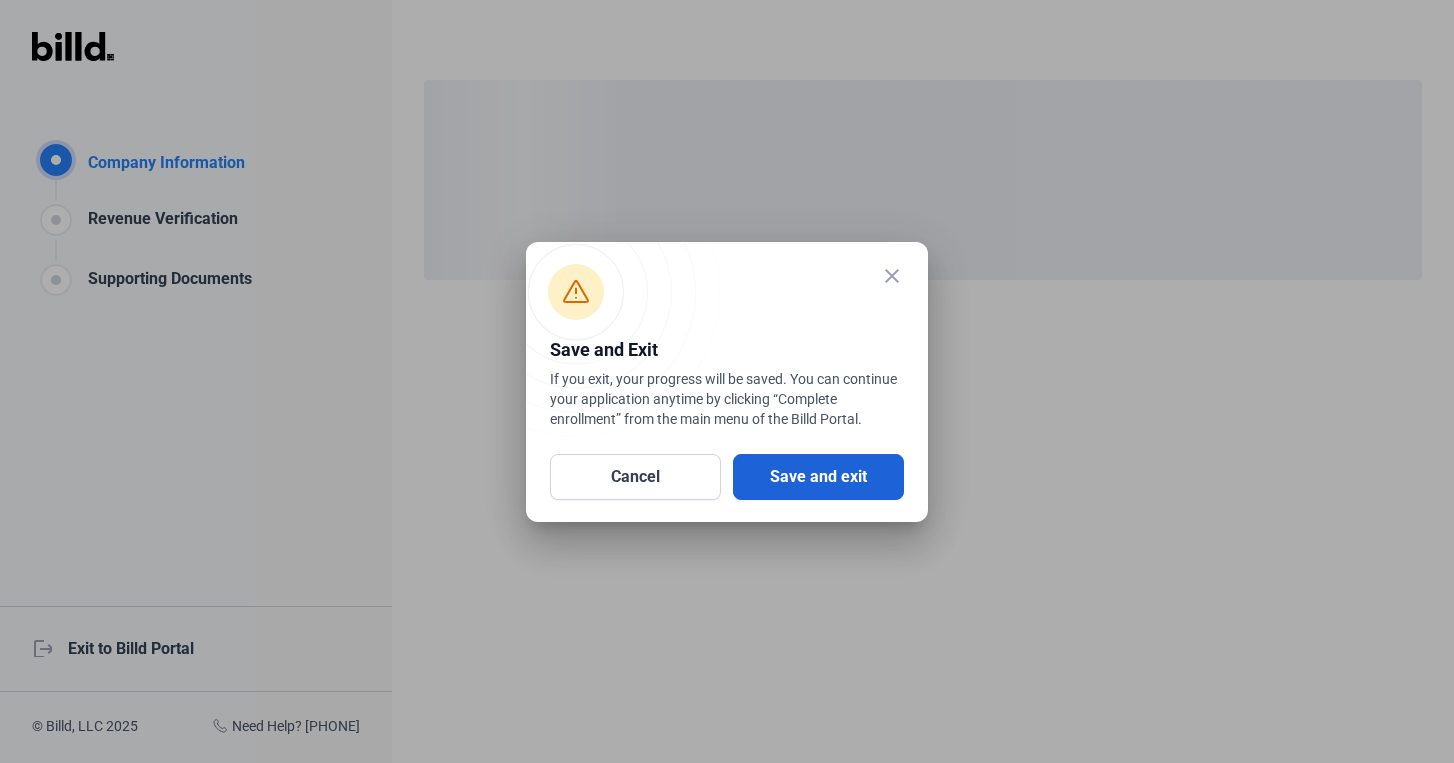 click on "Save and exit" at bounding box center [818, 477] 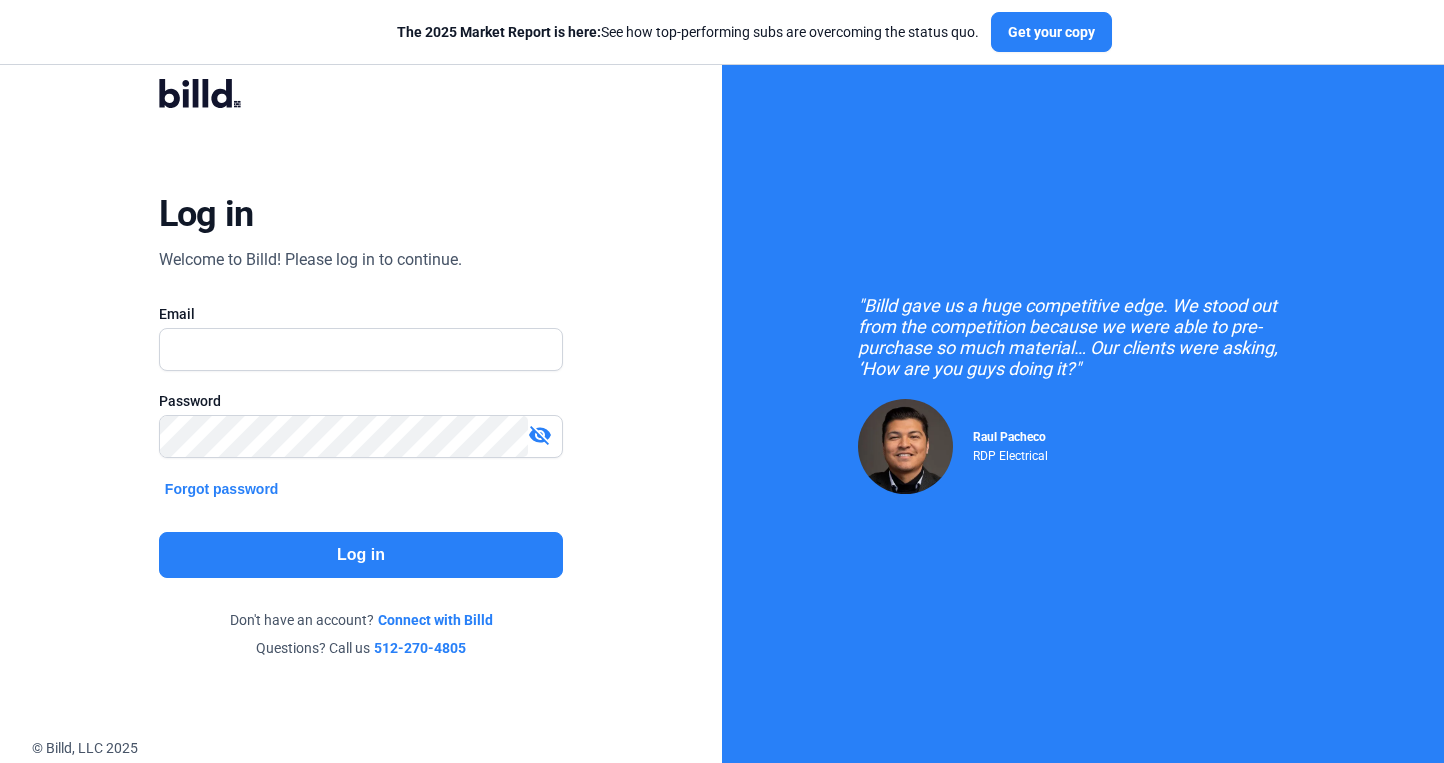 scroll, scrollTop: 0, scrollLeft: 0, axis: both 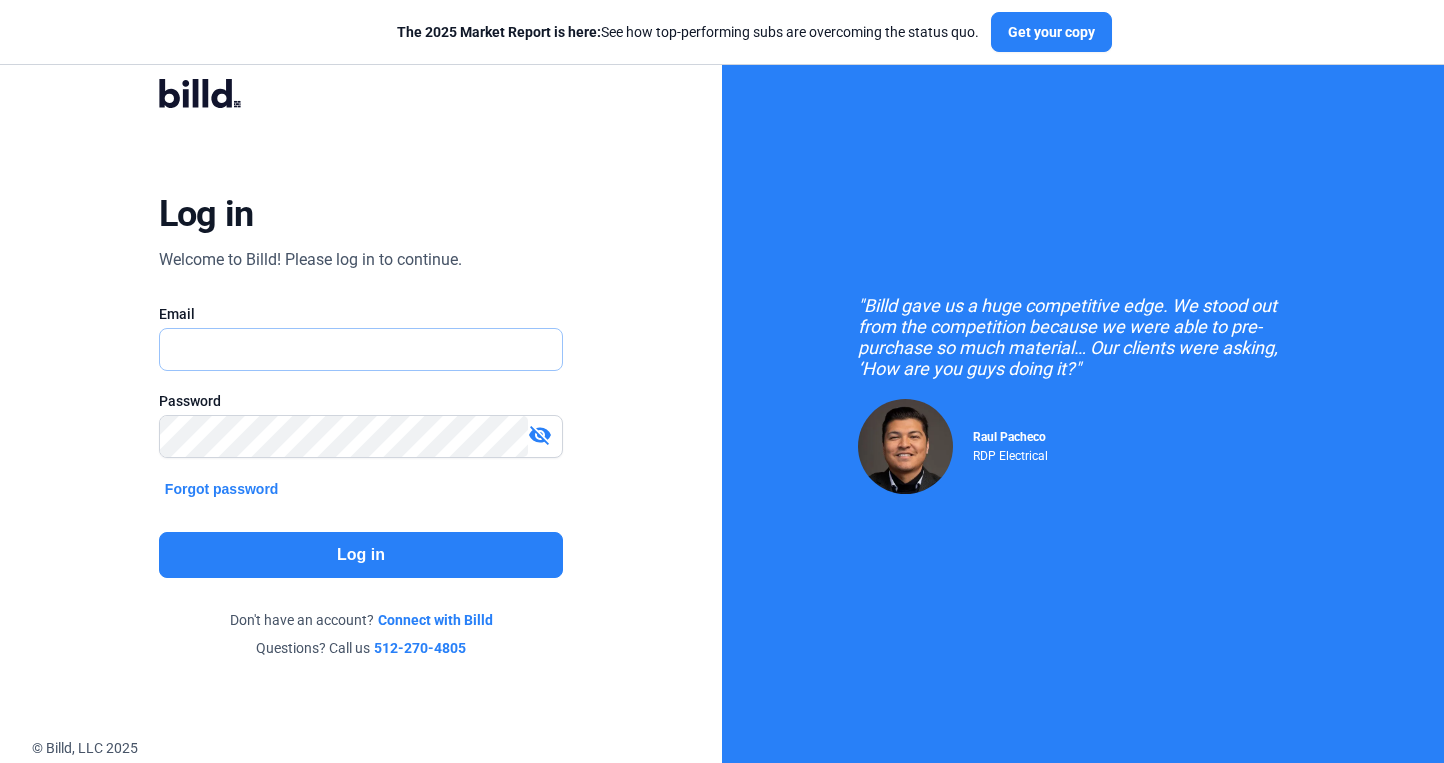 type on "[EMAIL]" 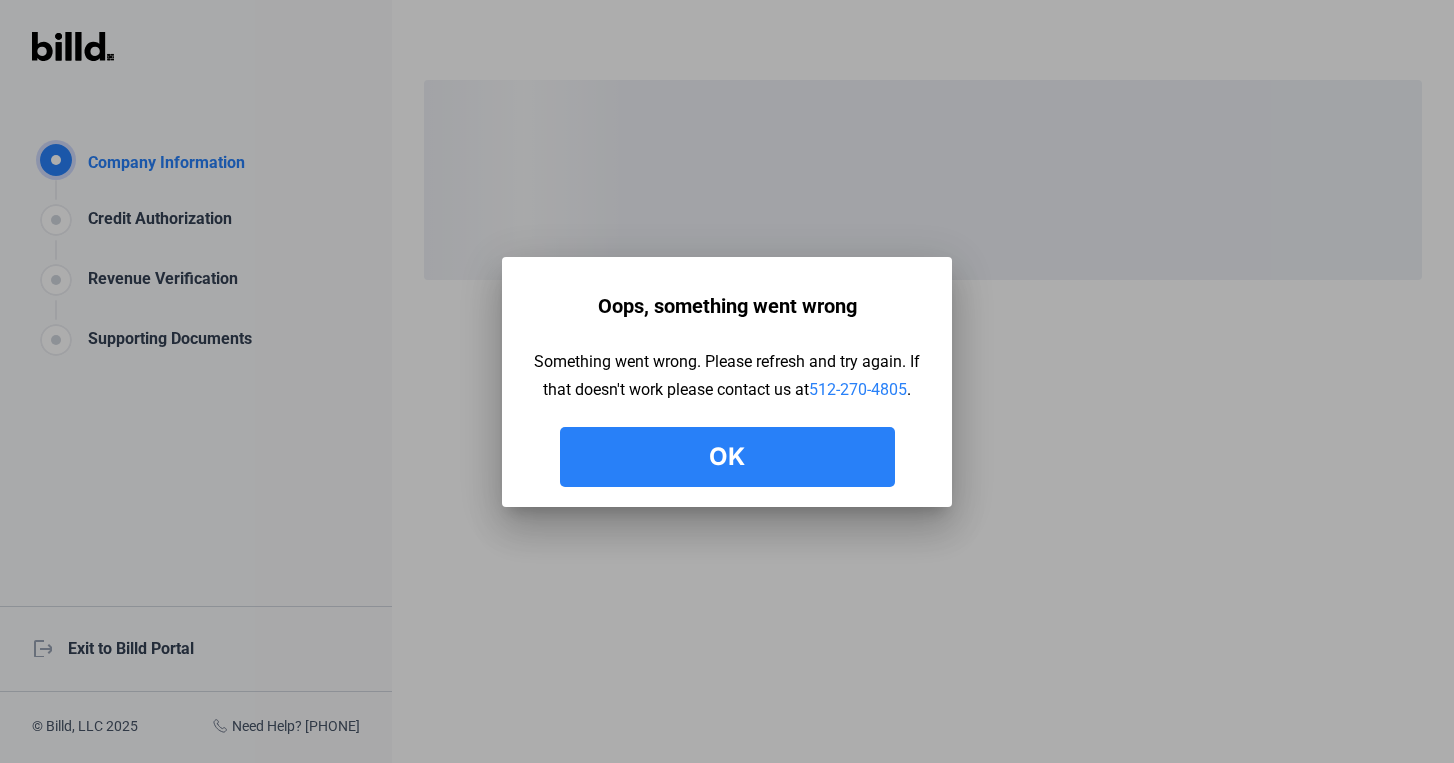 click on "Ok" at bounding box center (727, 457) 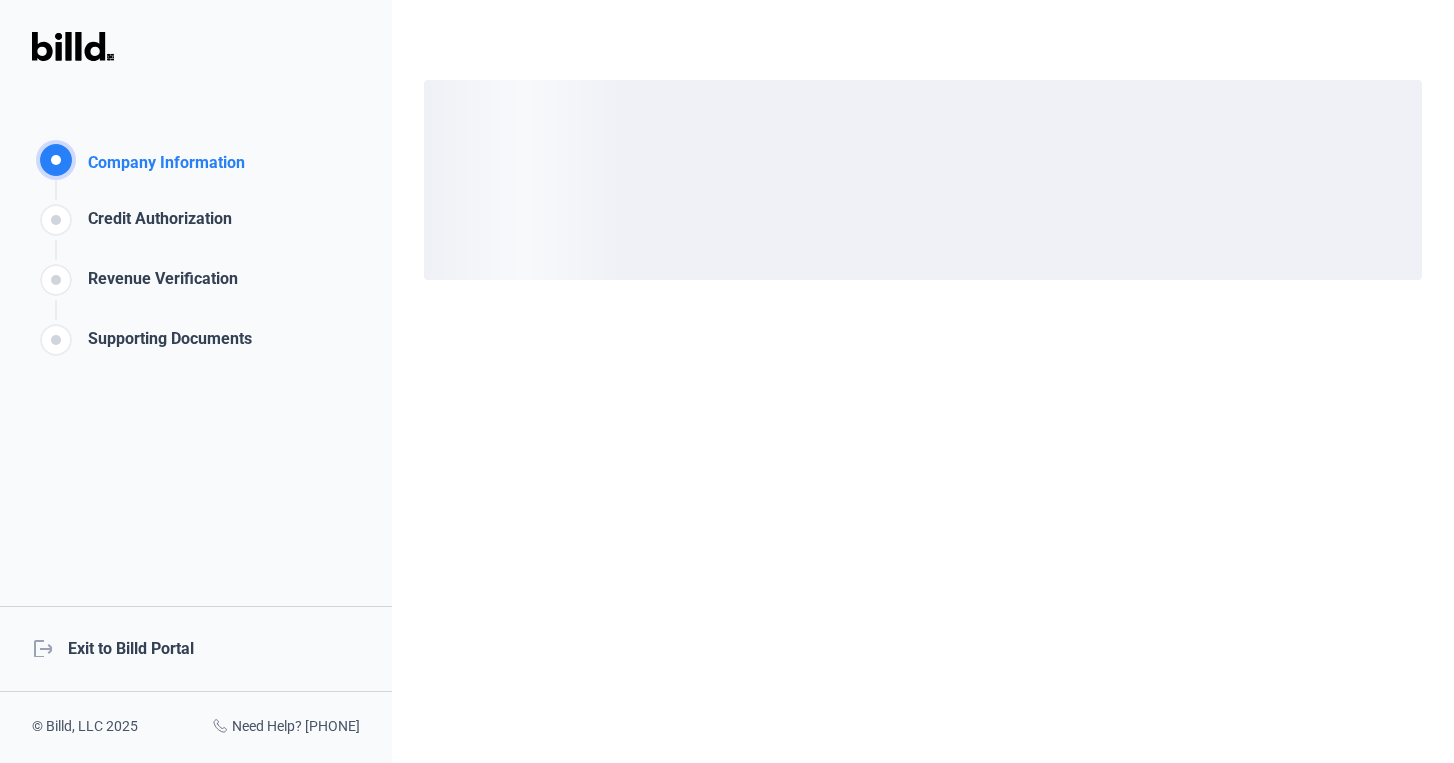 click on "logout  Exit to Billd Portal" 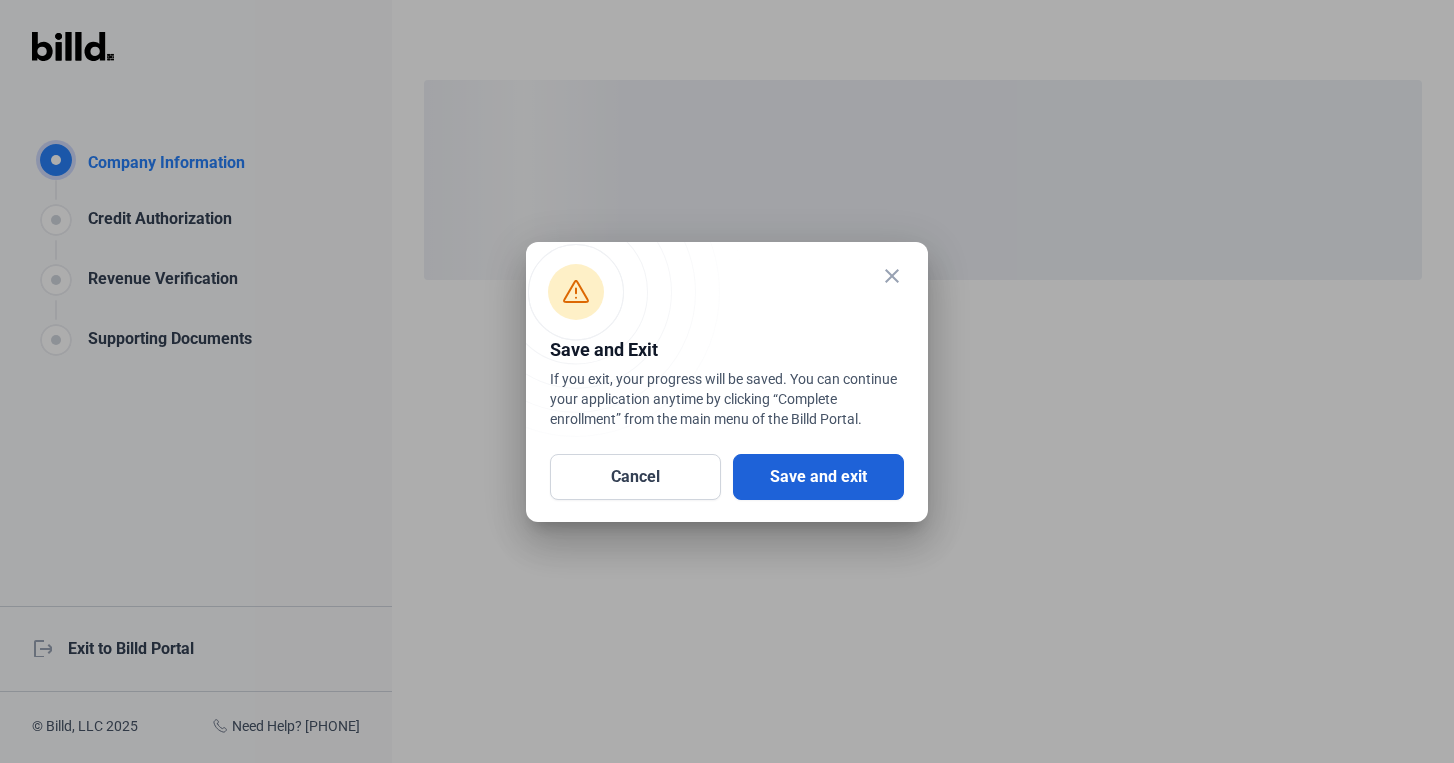click on "Save and exit" at bounding box center (818, 477) 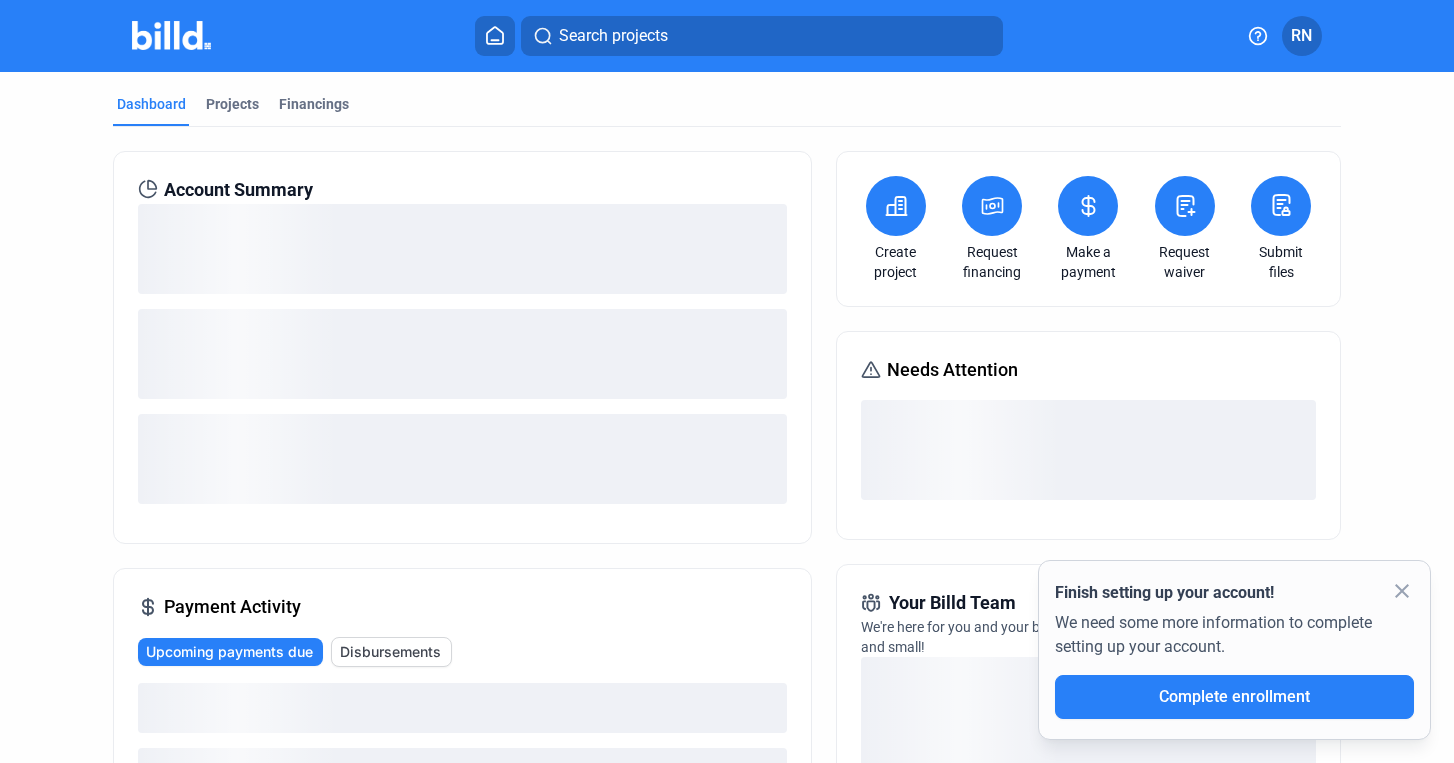 click on "Request financing" at bounding box center [992, 229] 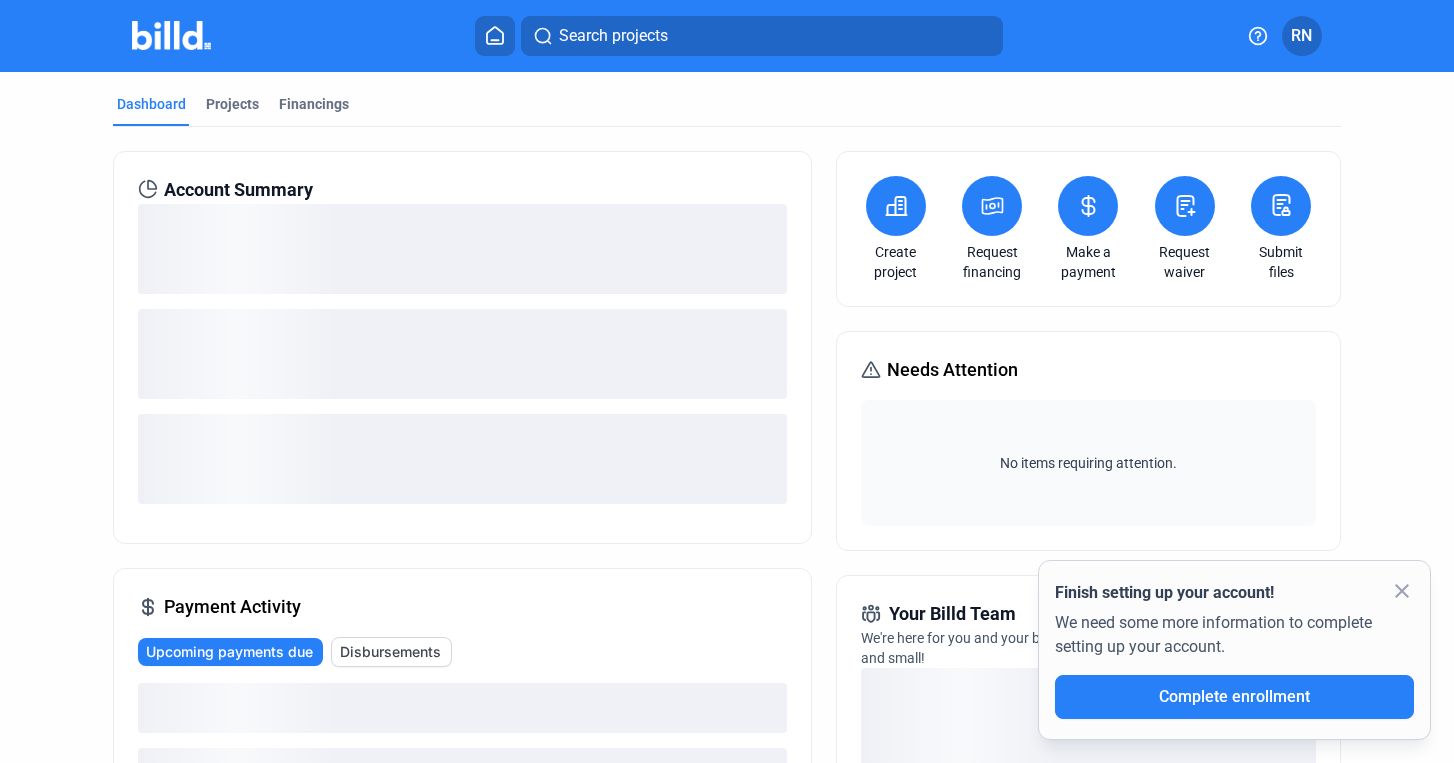 click at bounding box center (992, 206) 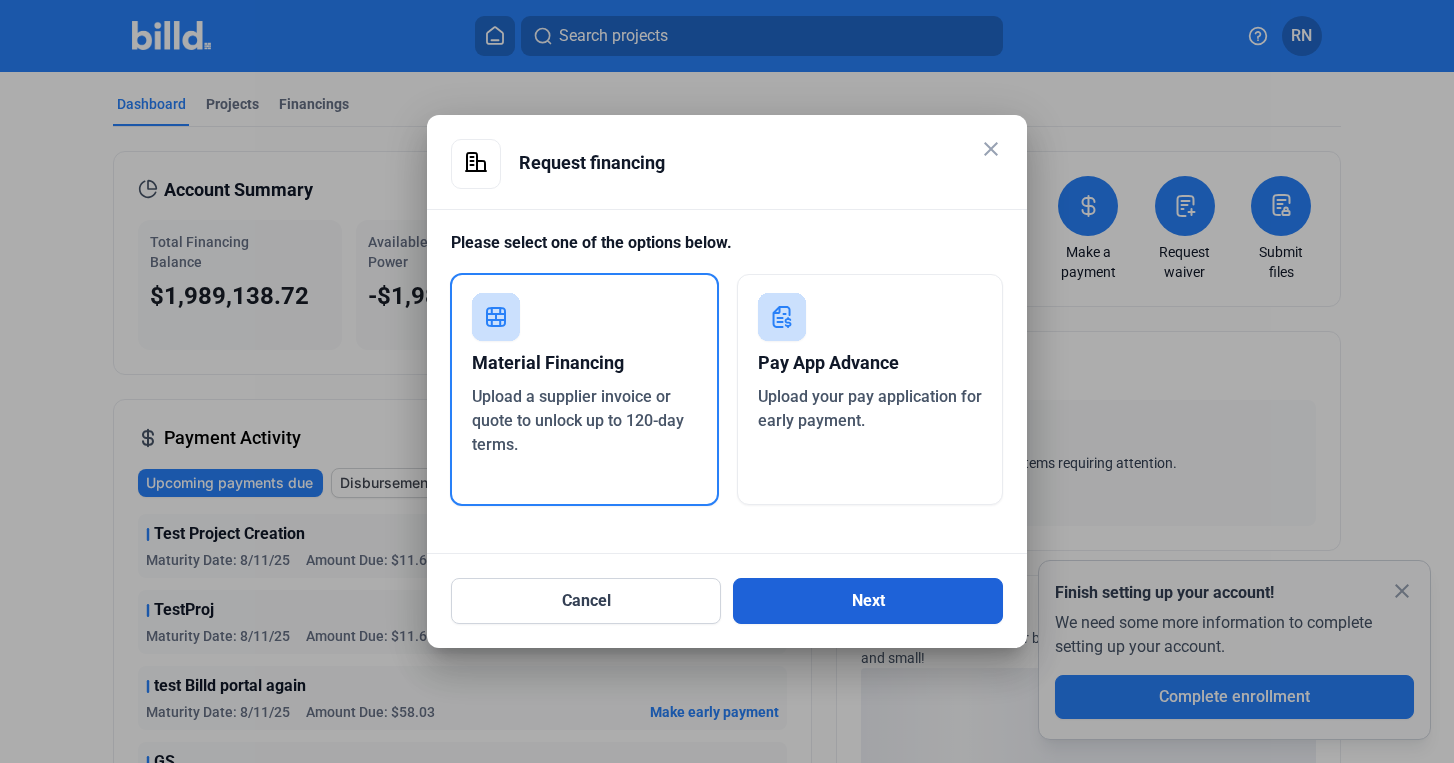 click on "Next" at bounding box center [868, 601] 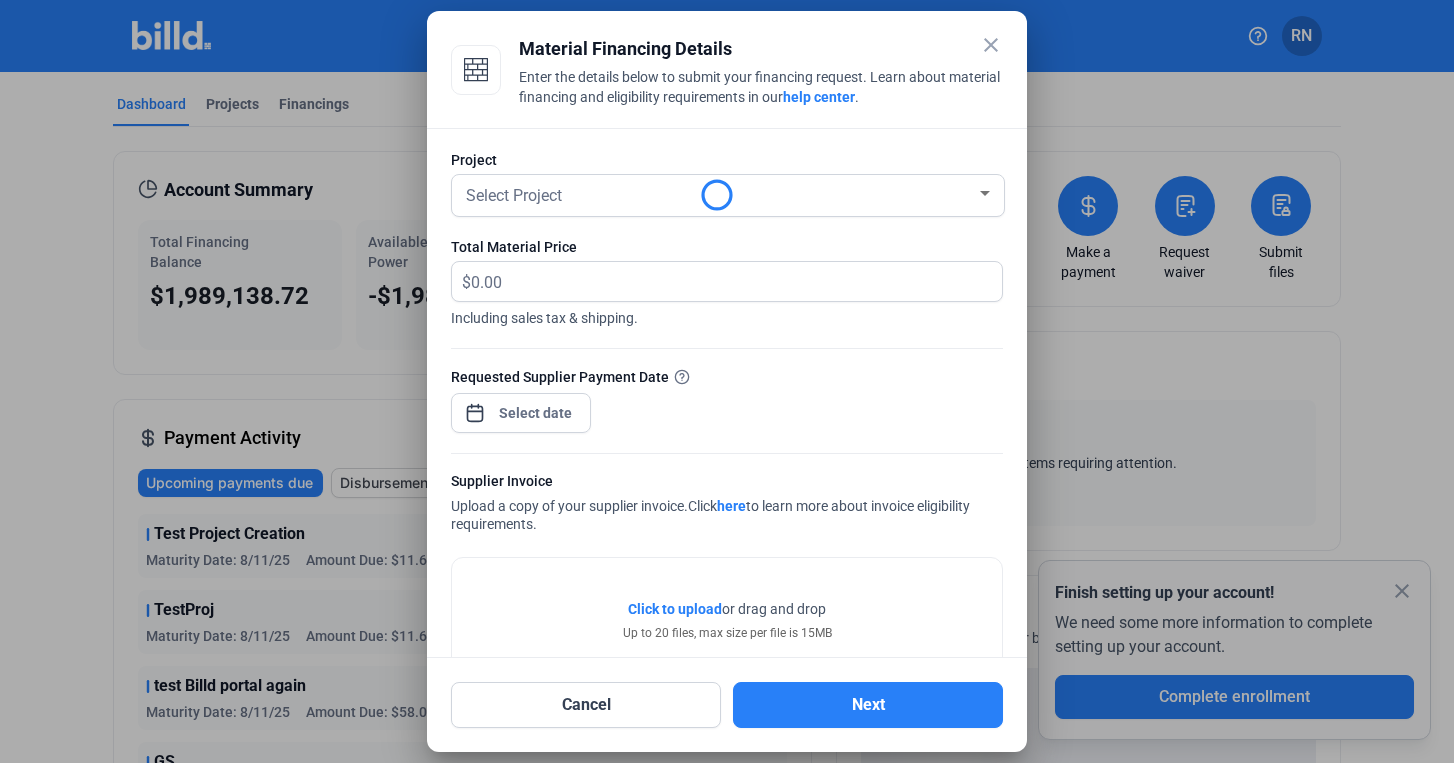 click 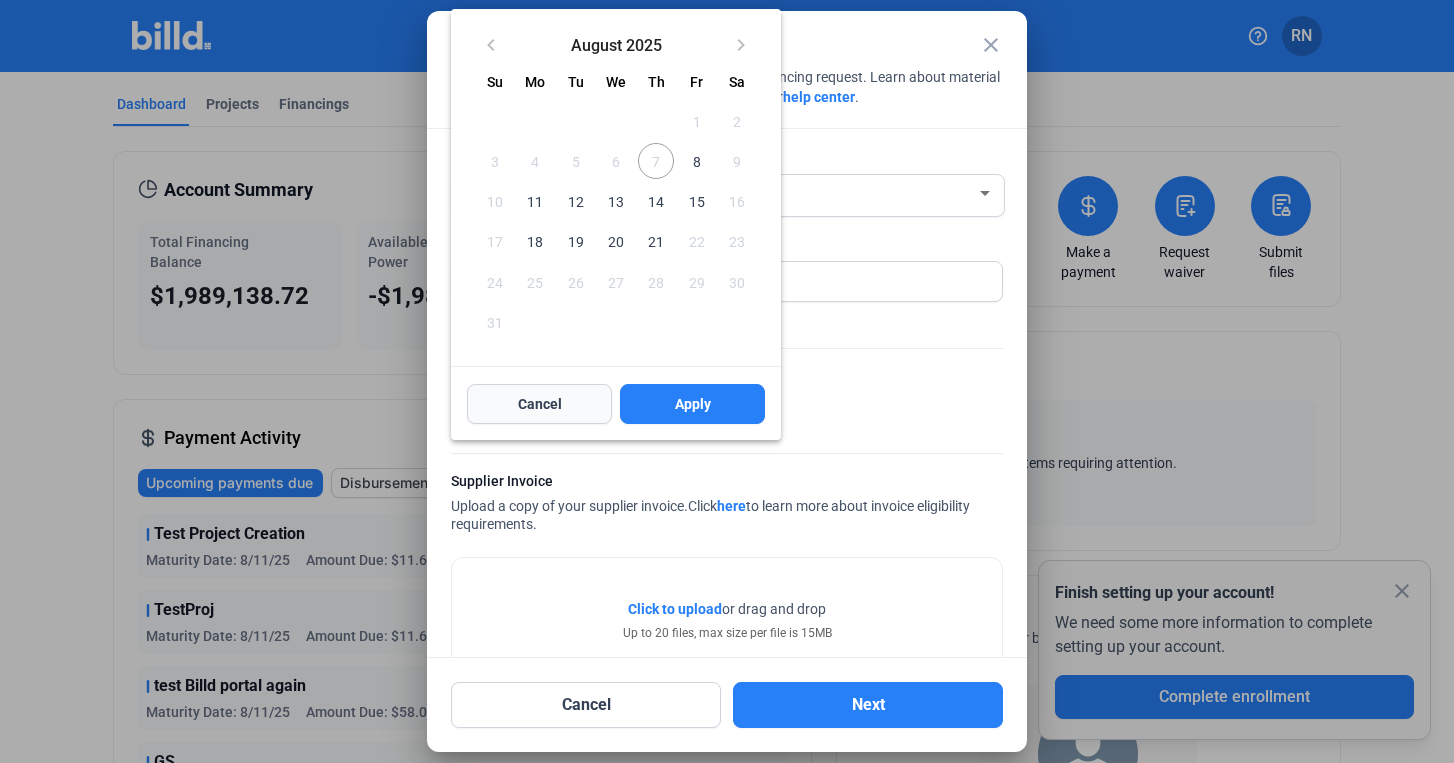 type 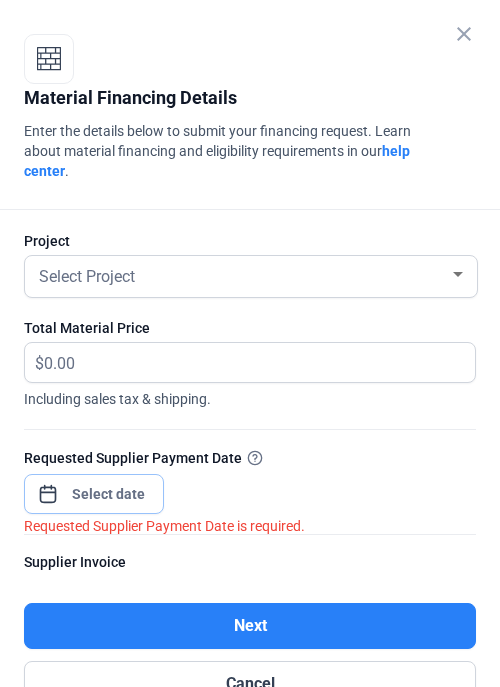 click at bounding box center (109, 494) 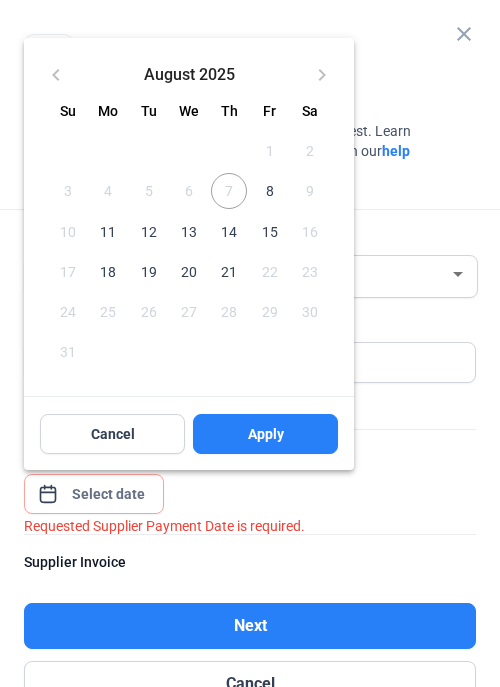 type 